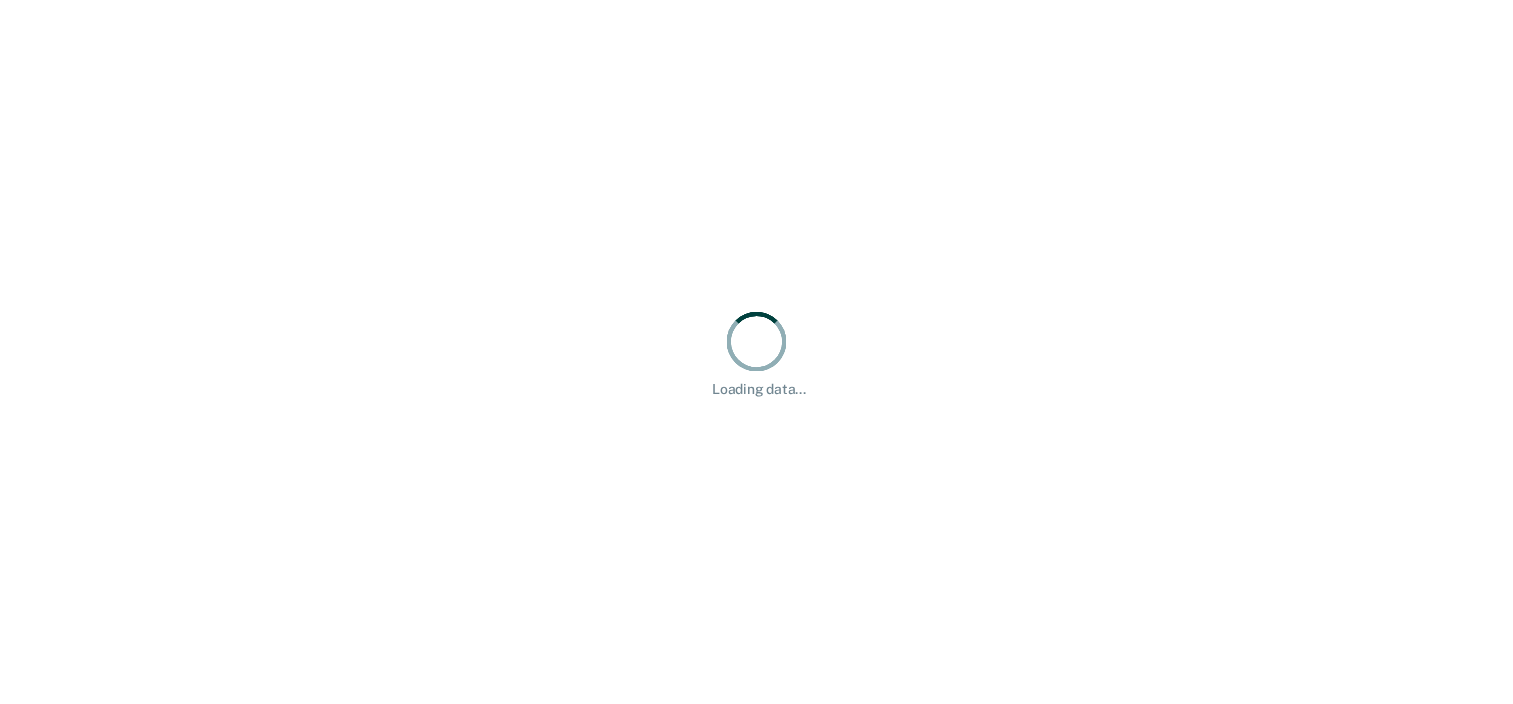 scroll, scrollTop: 0, scrollLeft: 0, axis: both 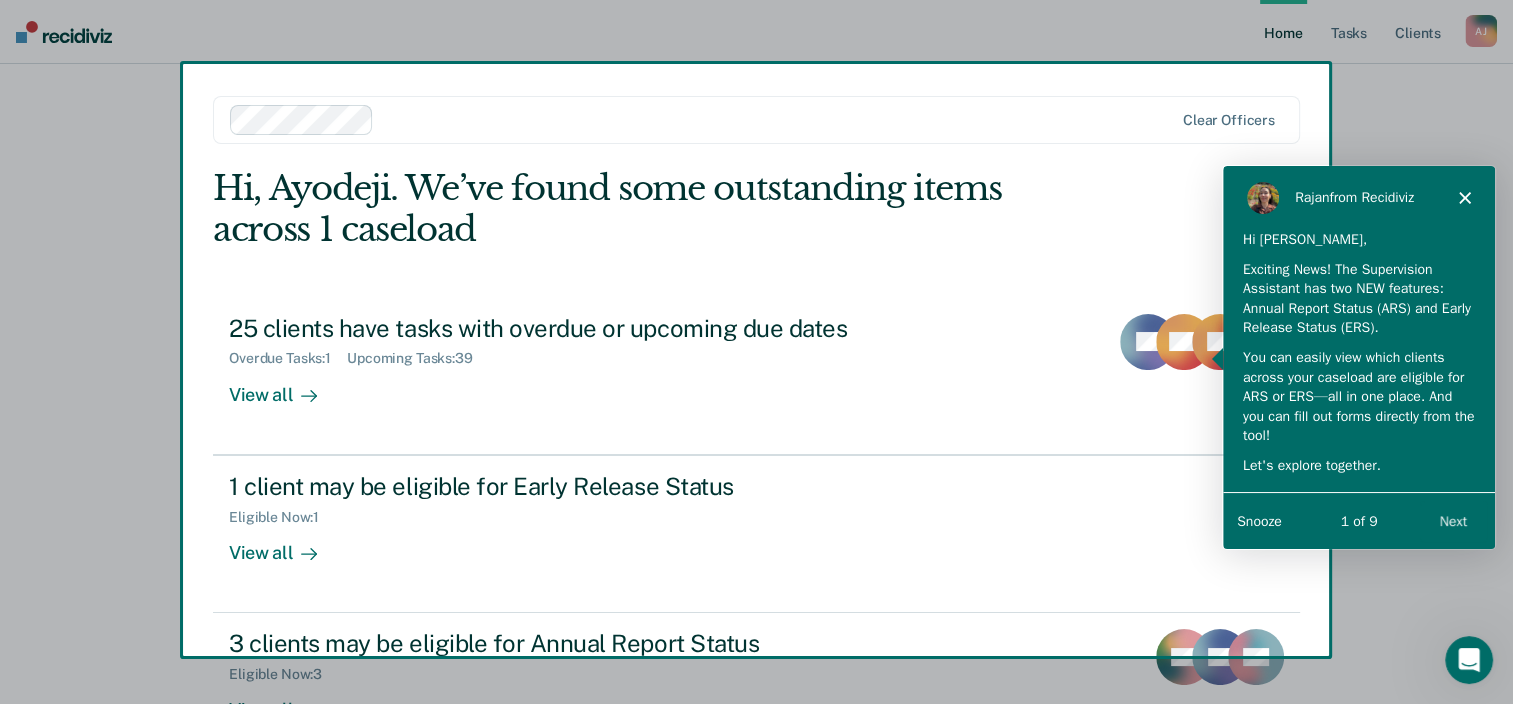 click 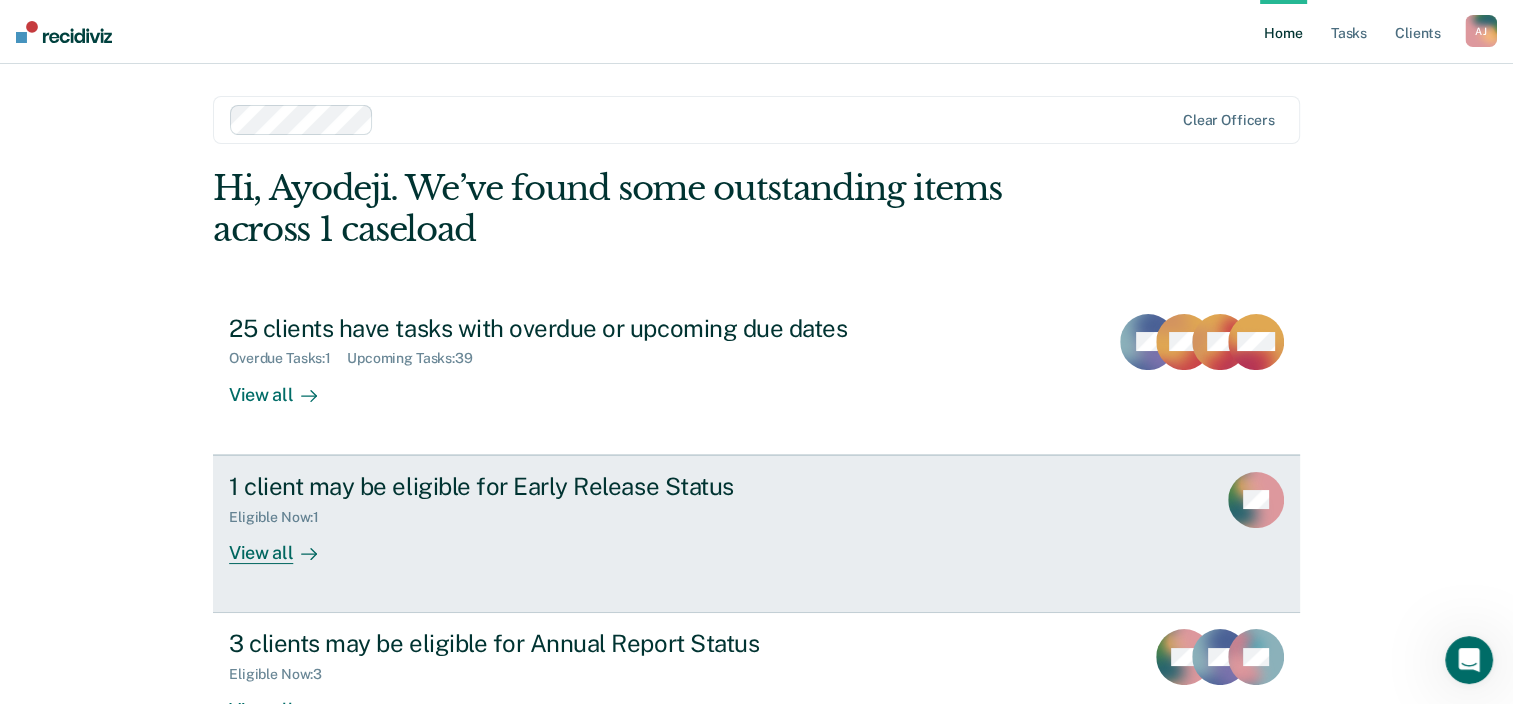 click on "View all" at bounding box center [285, 544] 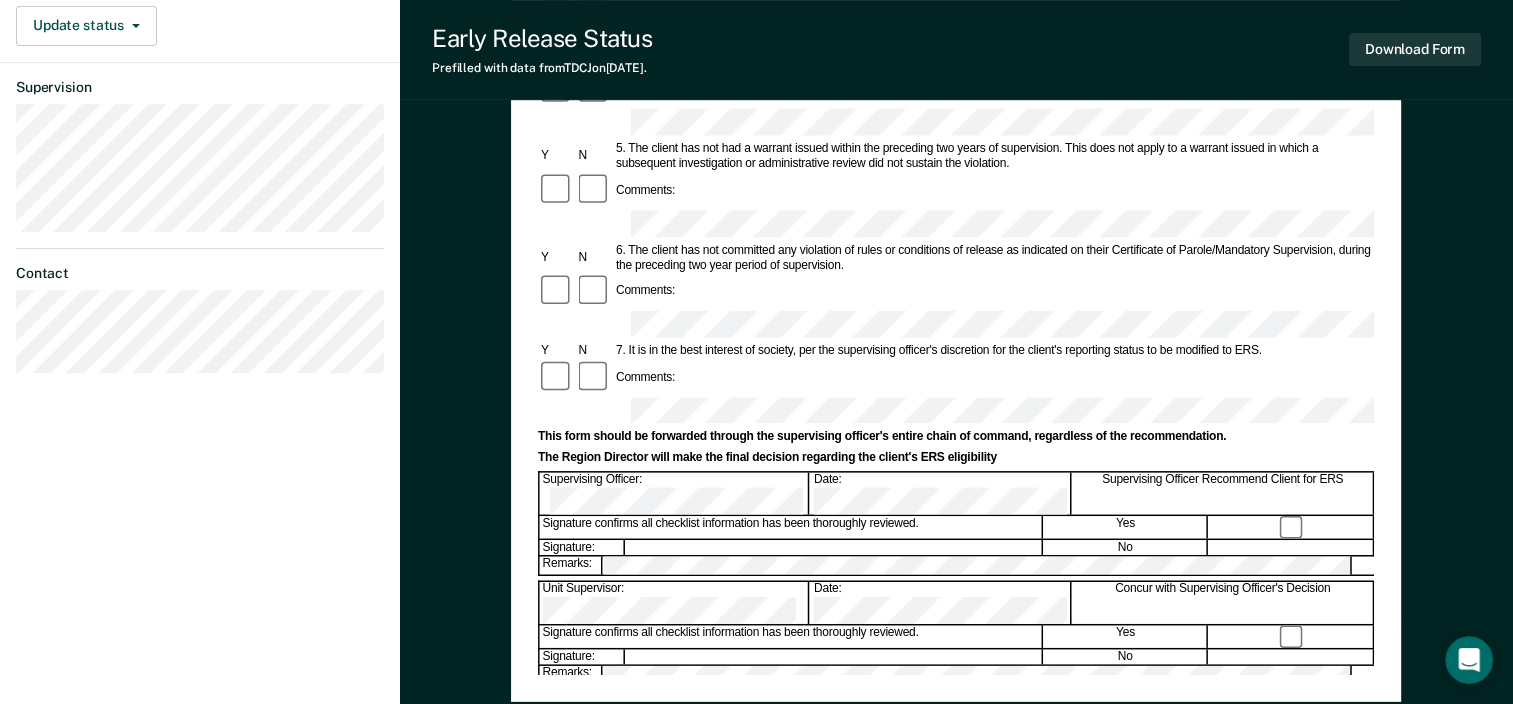 scroll, scrollTop: 636, scrollLeft: 0, axis: vertical 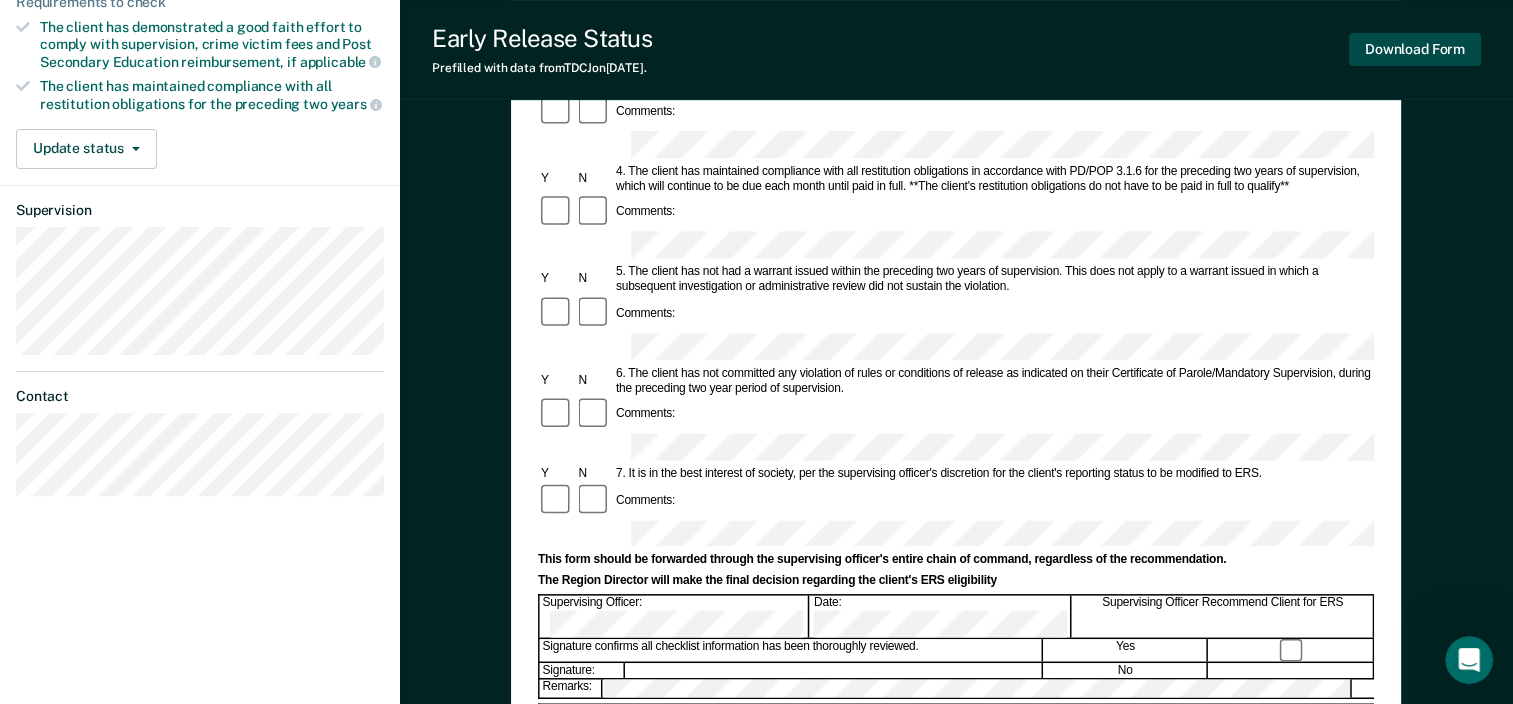 click on "Download Form" at bounding box center [1415, 49] 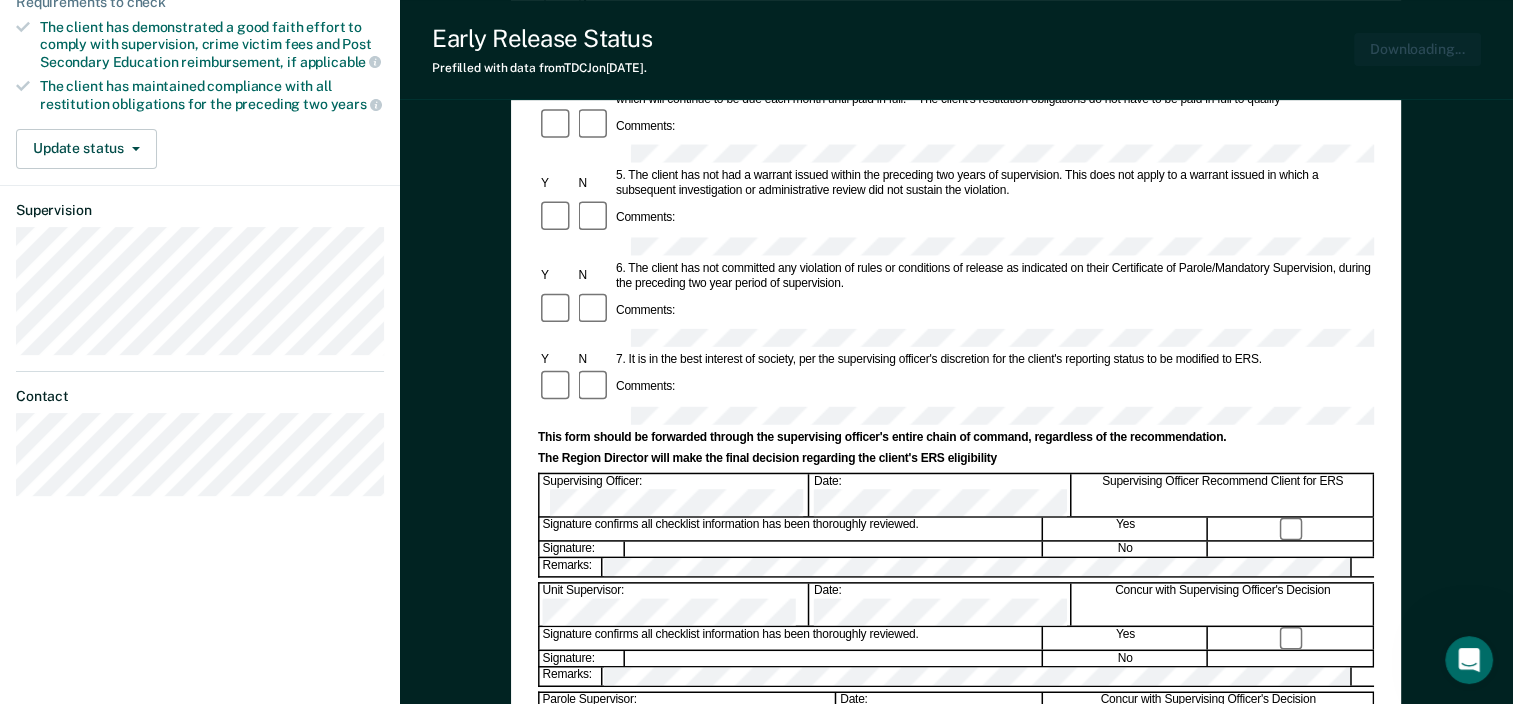 scroll, scrollTop: 0, scrollLeft: 0, axis: both 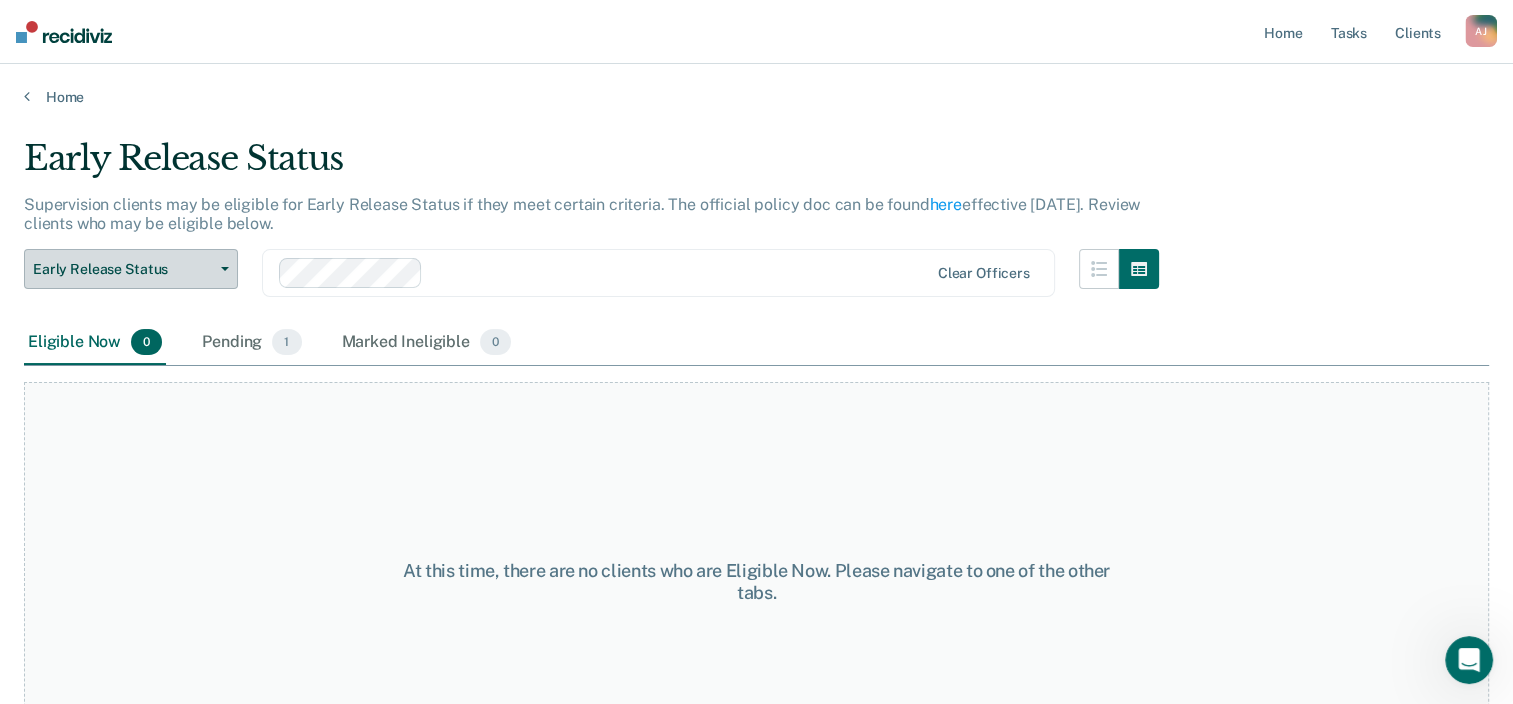 click on "Early Release Status" at bounding box center (123, 269) 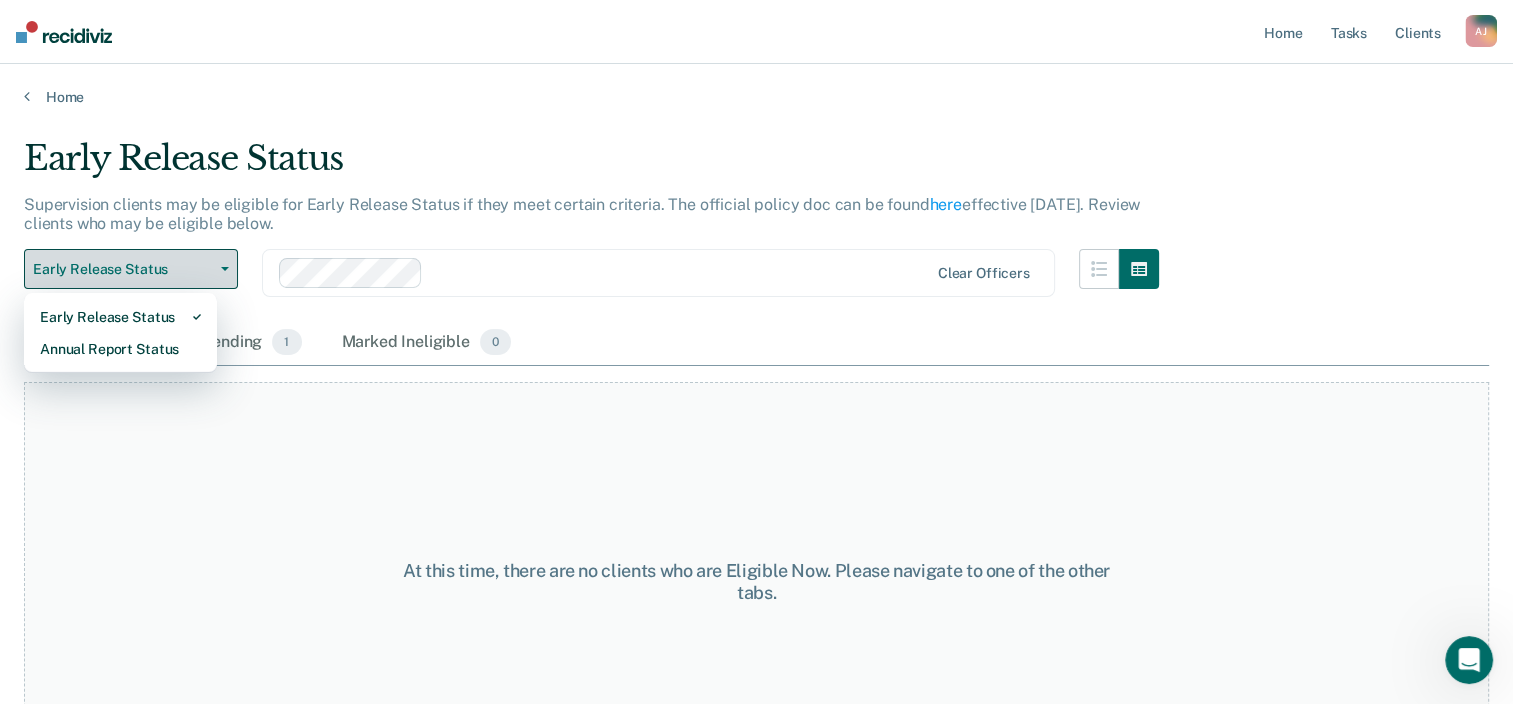 click on "Early Release Status" at bounding box center (123, 269) 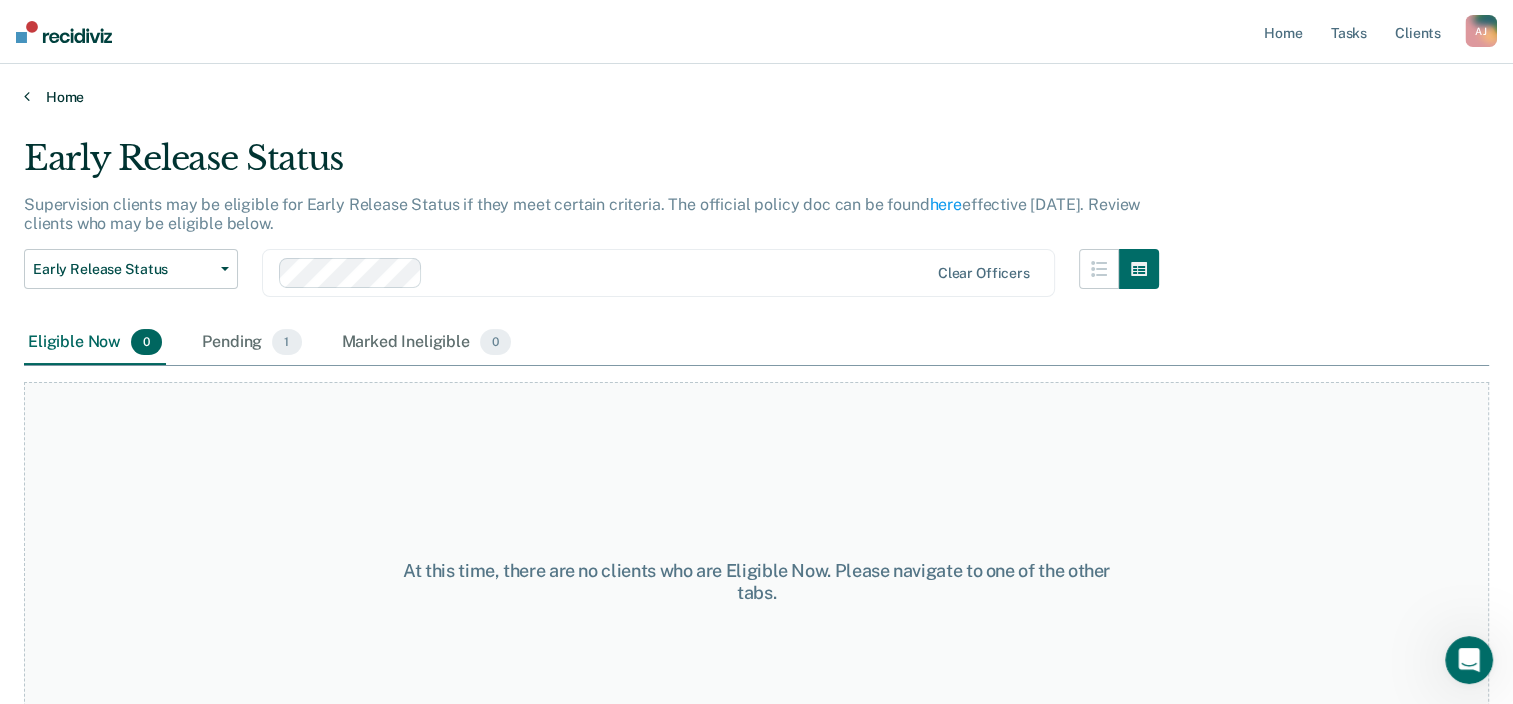 click at bounding box center [27, 96] 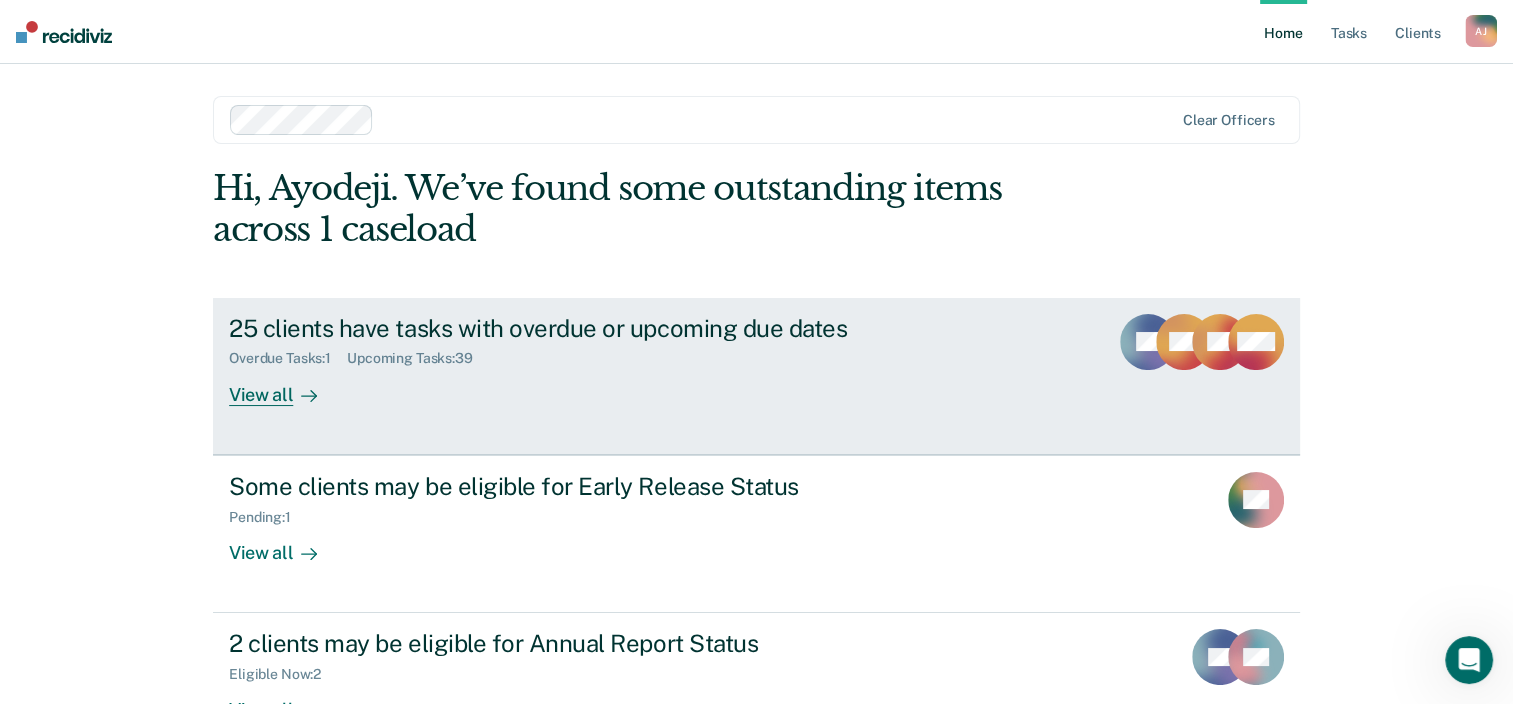 click on "View all" at bounding box center [285, 386] 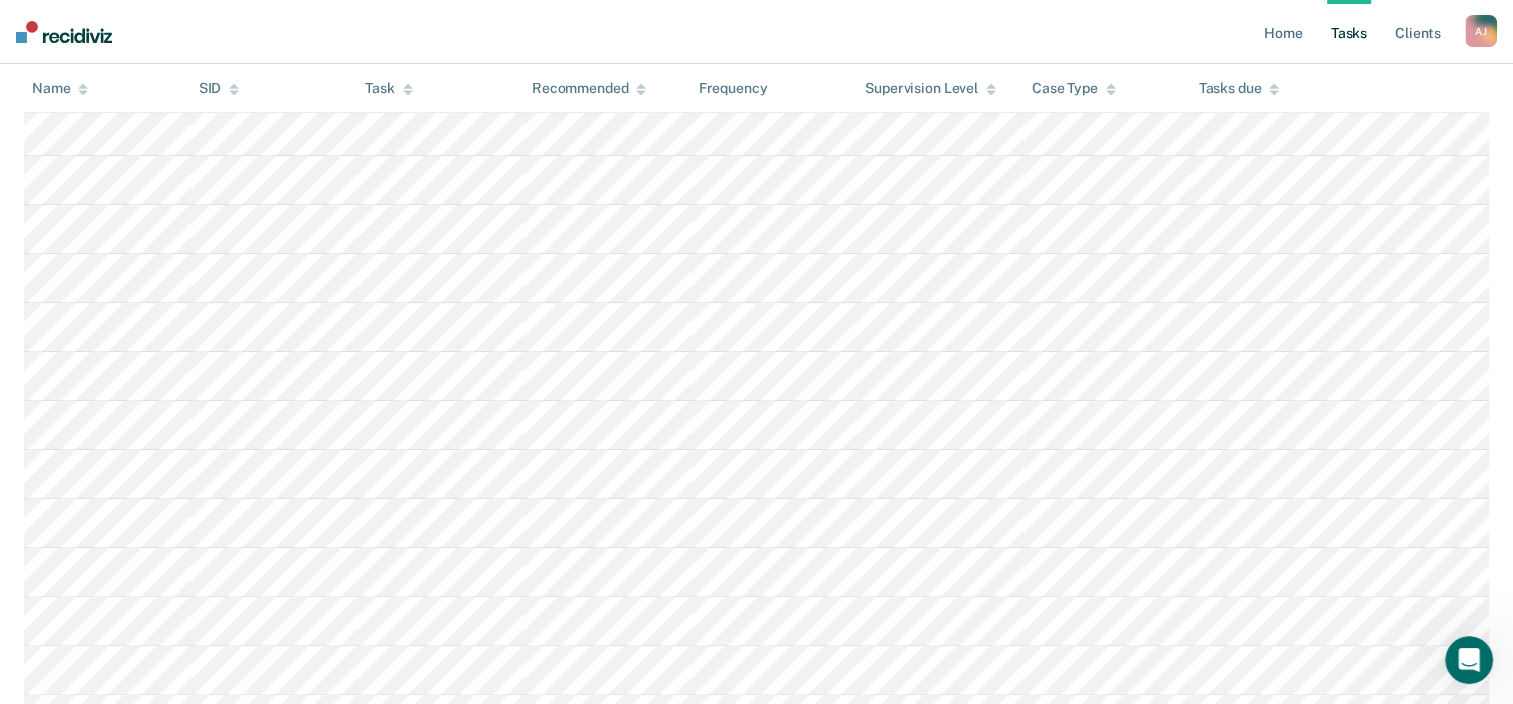 scroll, scrollTop: 390, scrollLeft: 0, axis: vertical 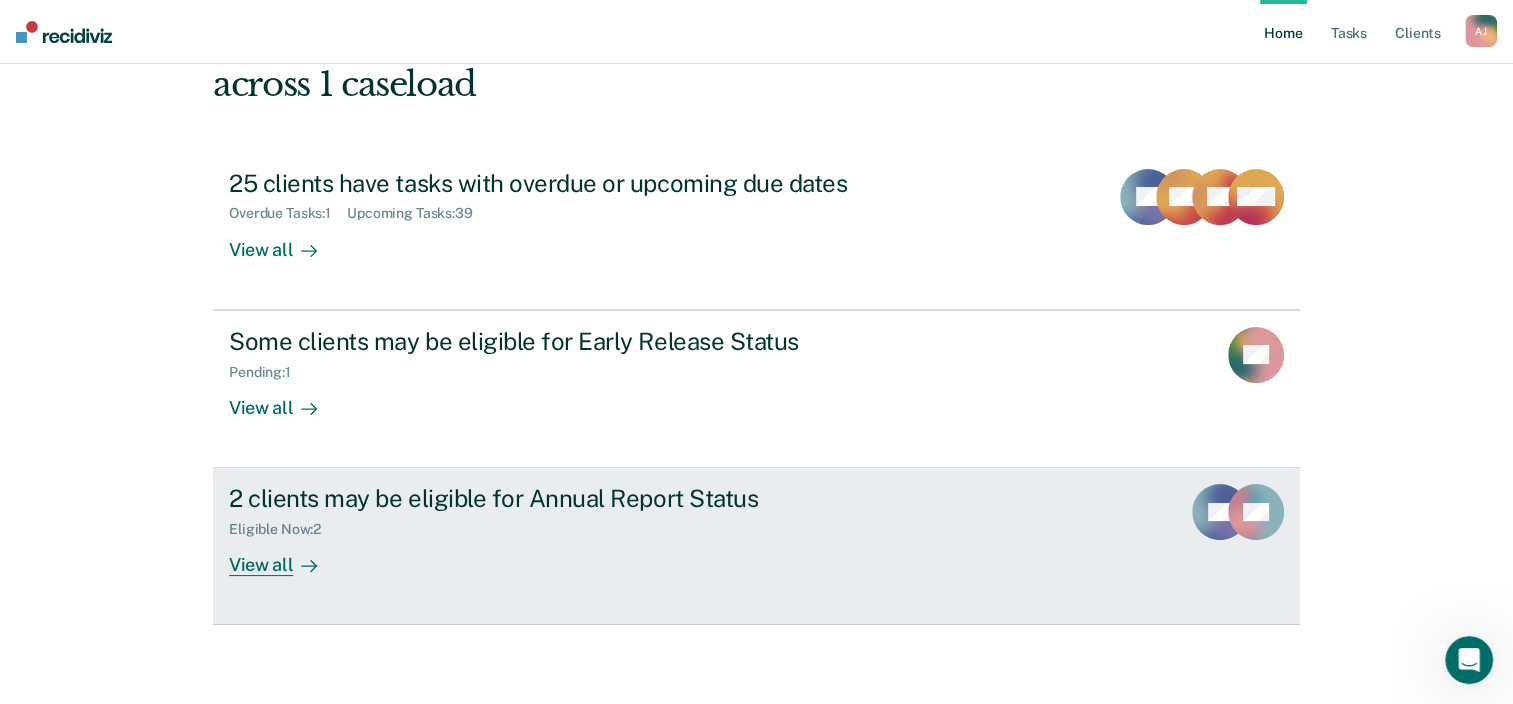 click on "View all" at bounding box center [285, 557] 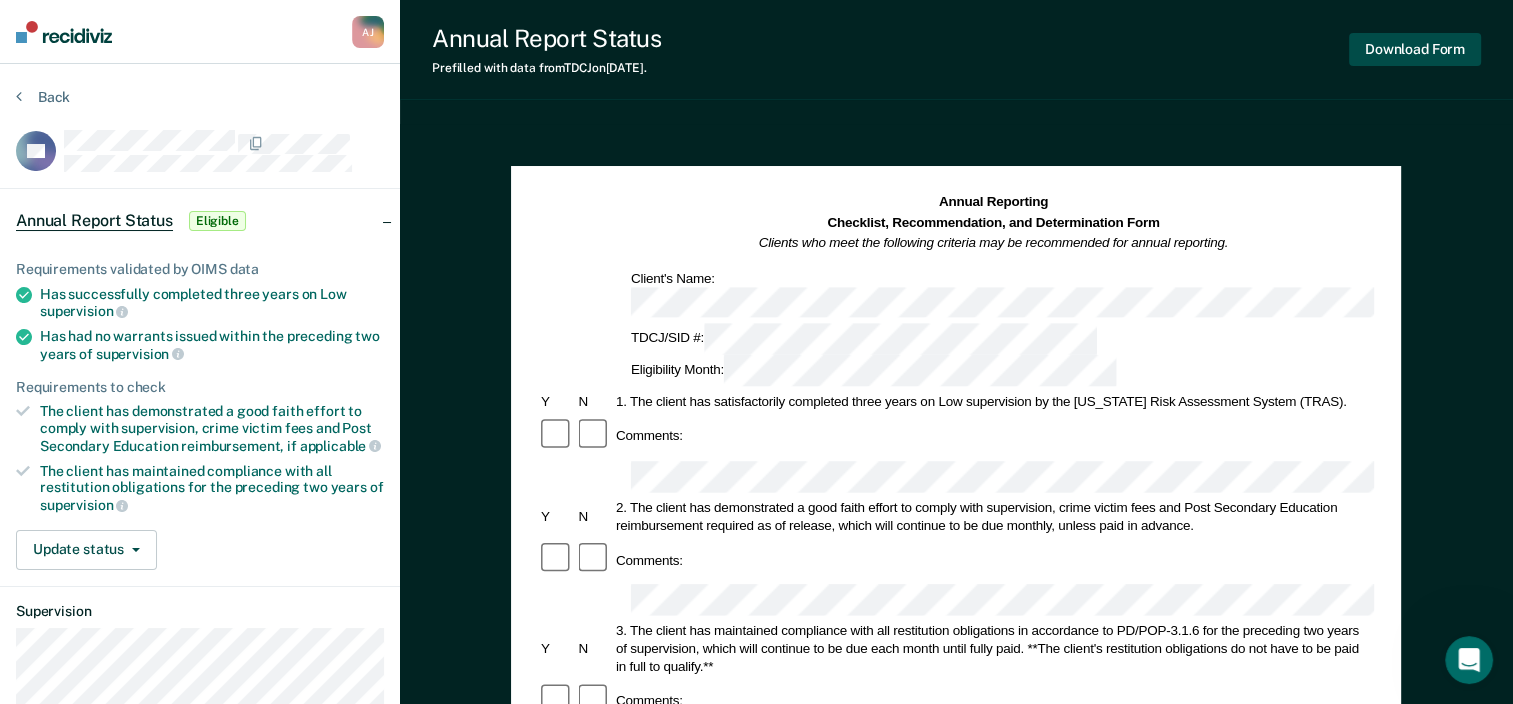 click on "Download Form" at bounding box center (1415, 49) 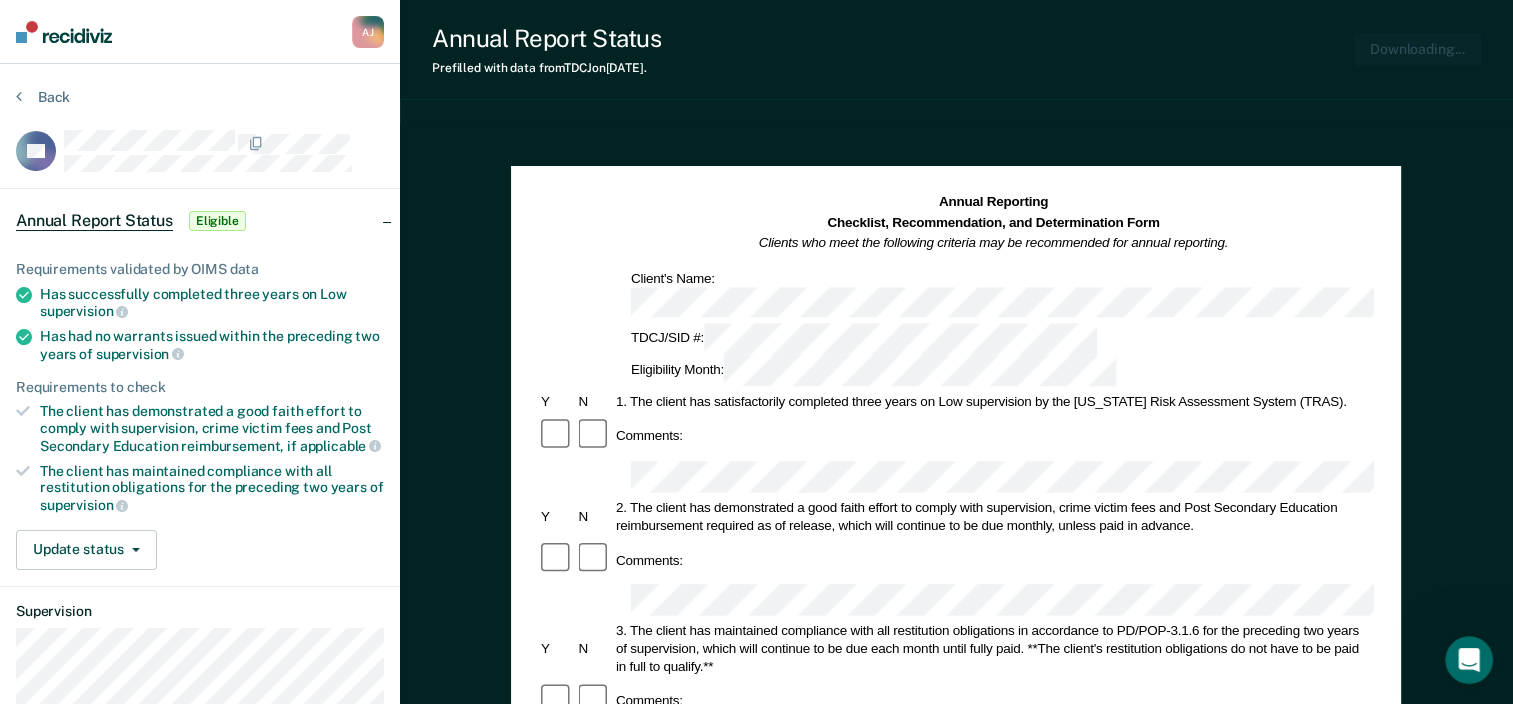 scroll, scrollTop: 0, scrollLeft: 0, axis: both 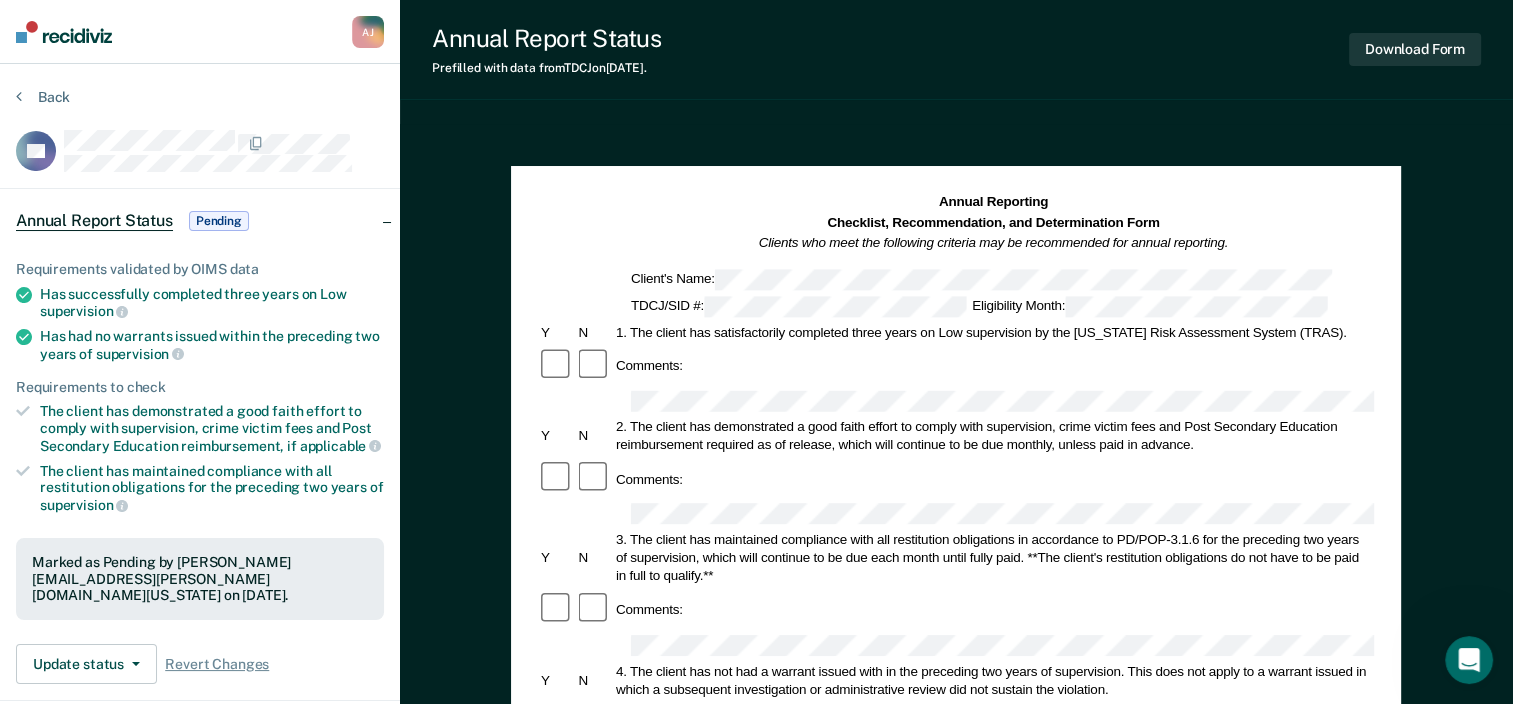 click on "Back" at bounding box center (200, 109) 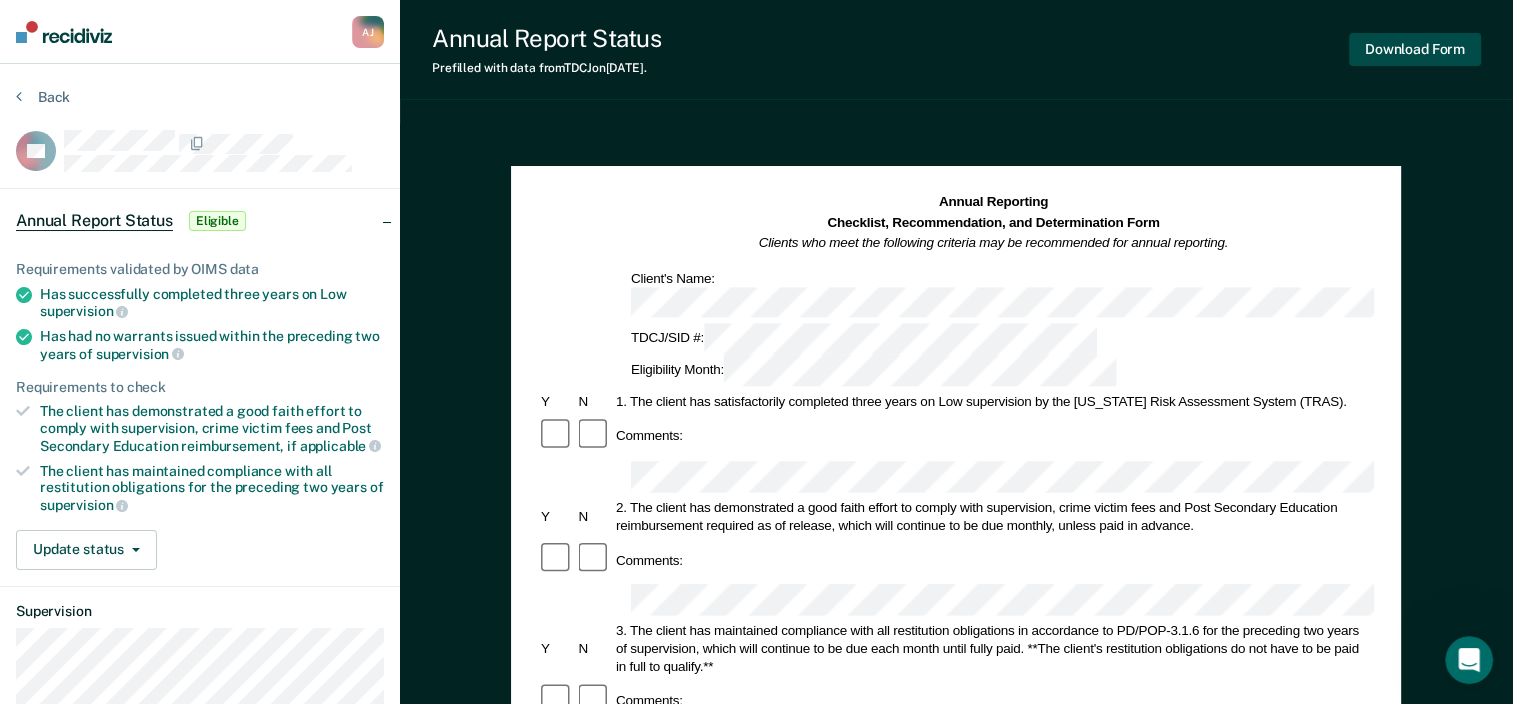 click on "Download Form" at bounding box center (1415, 49) 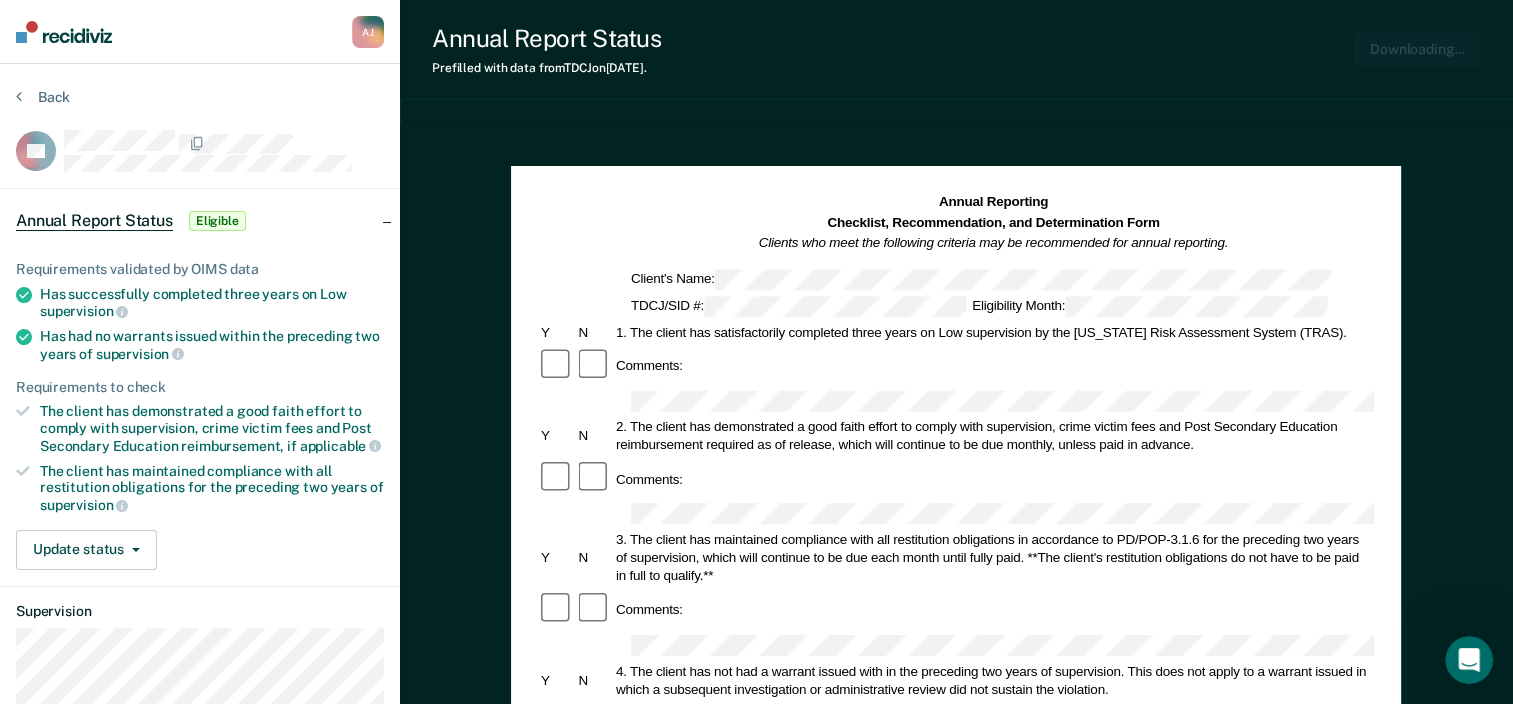 scroll, scrollTop: 0, scrollLeft: 0, axis: both 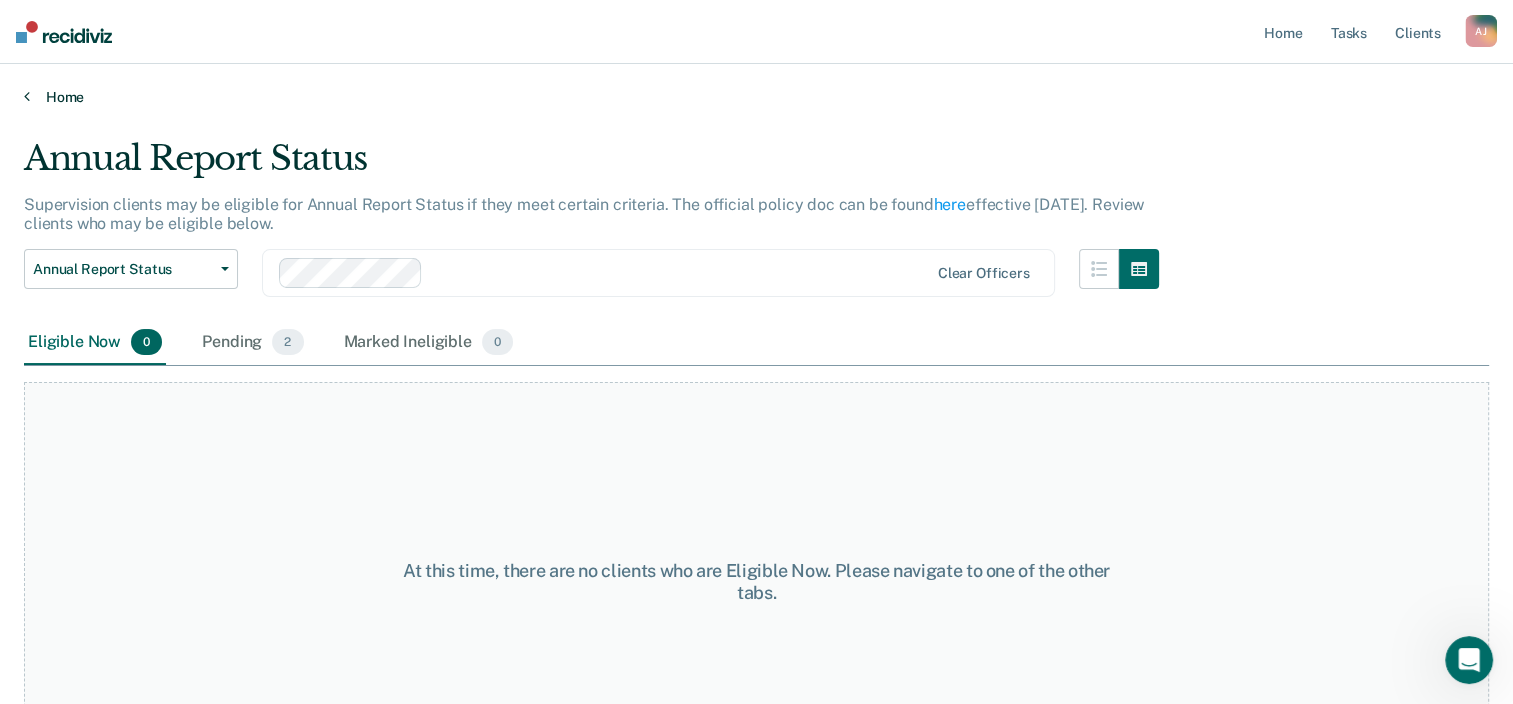click on "Home" at bounding box center [756, 97] 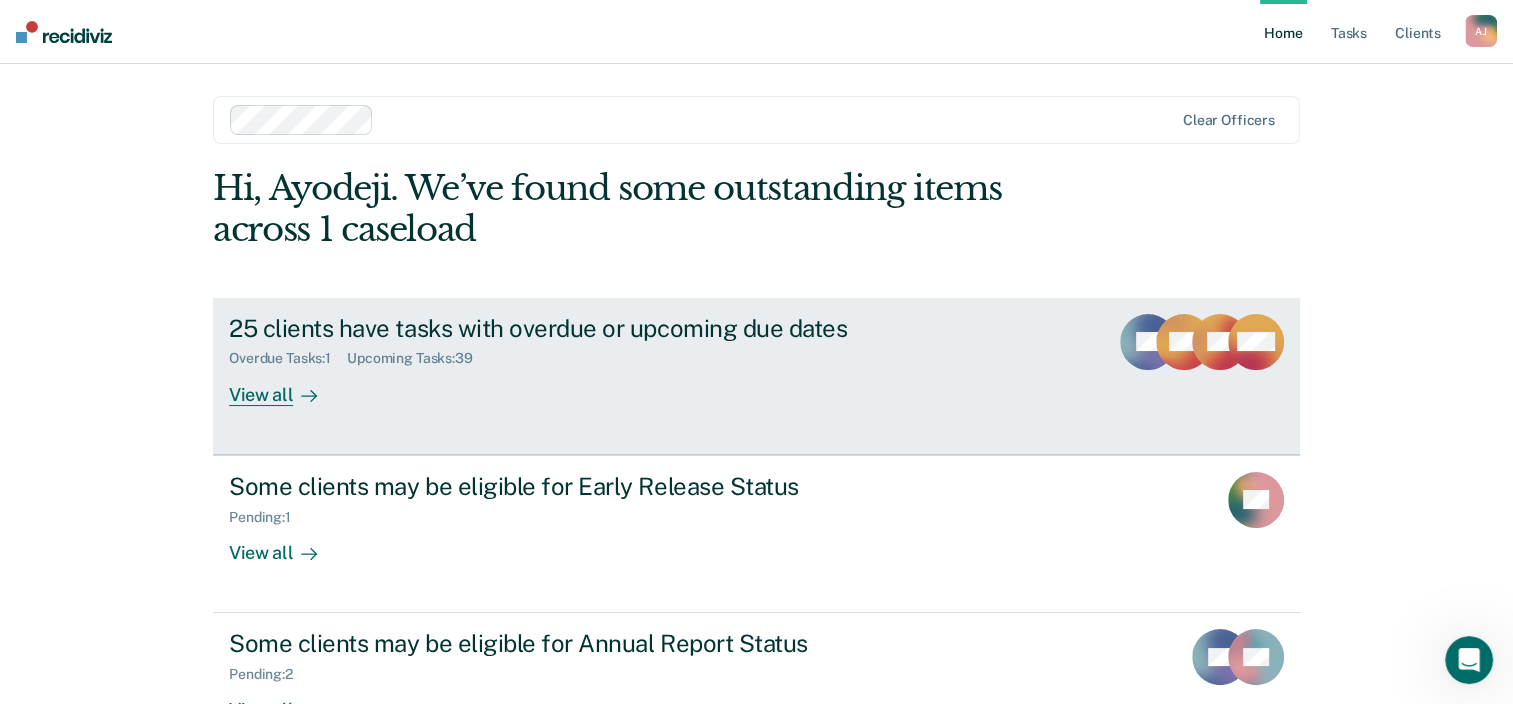 click on "View all" at bounding box center (285, 386) 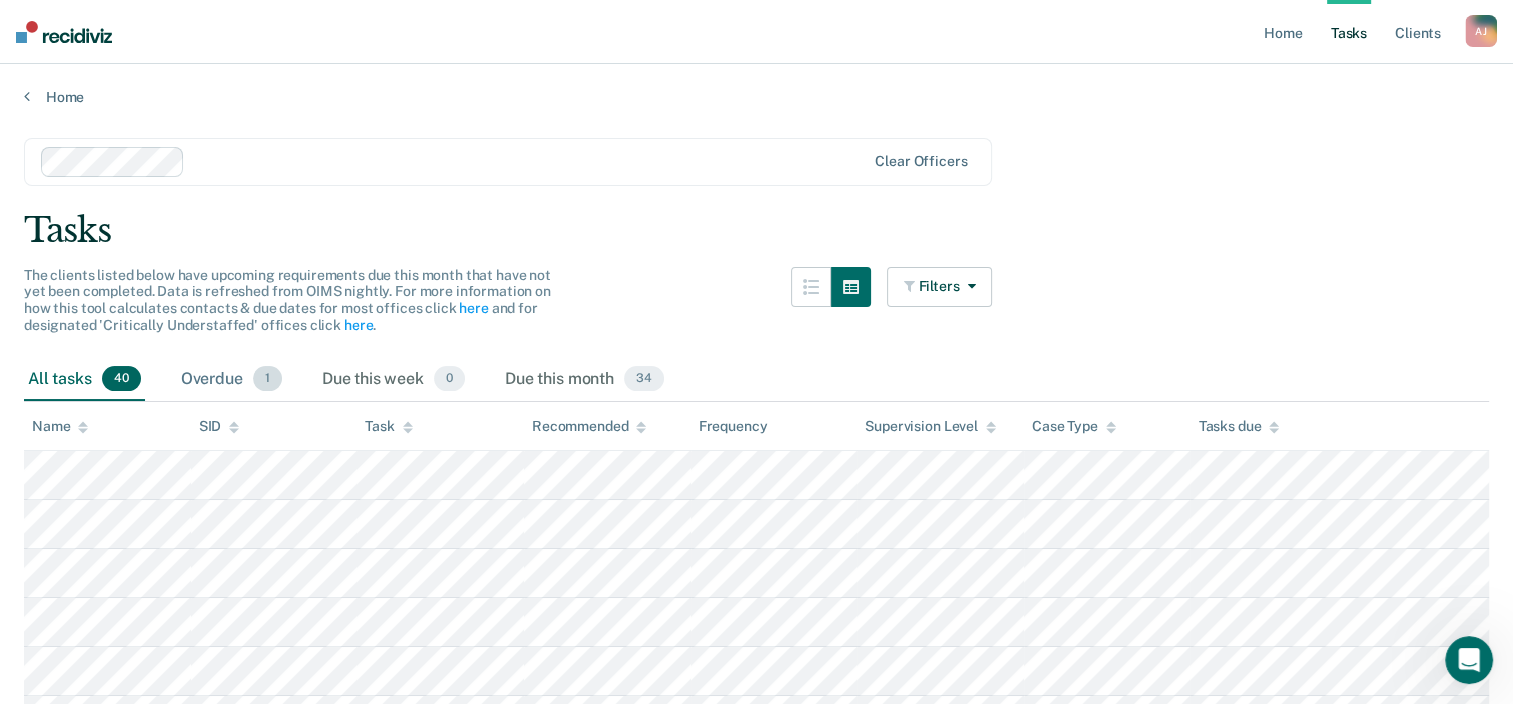 click on "Overdue 1" at bounding box center (231, 380) 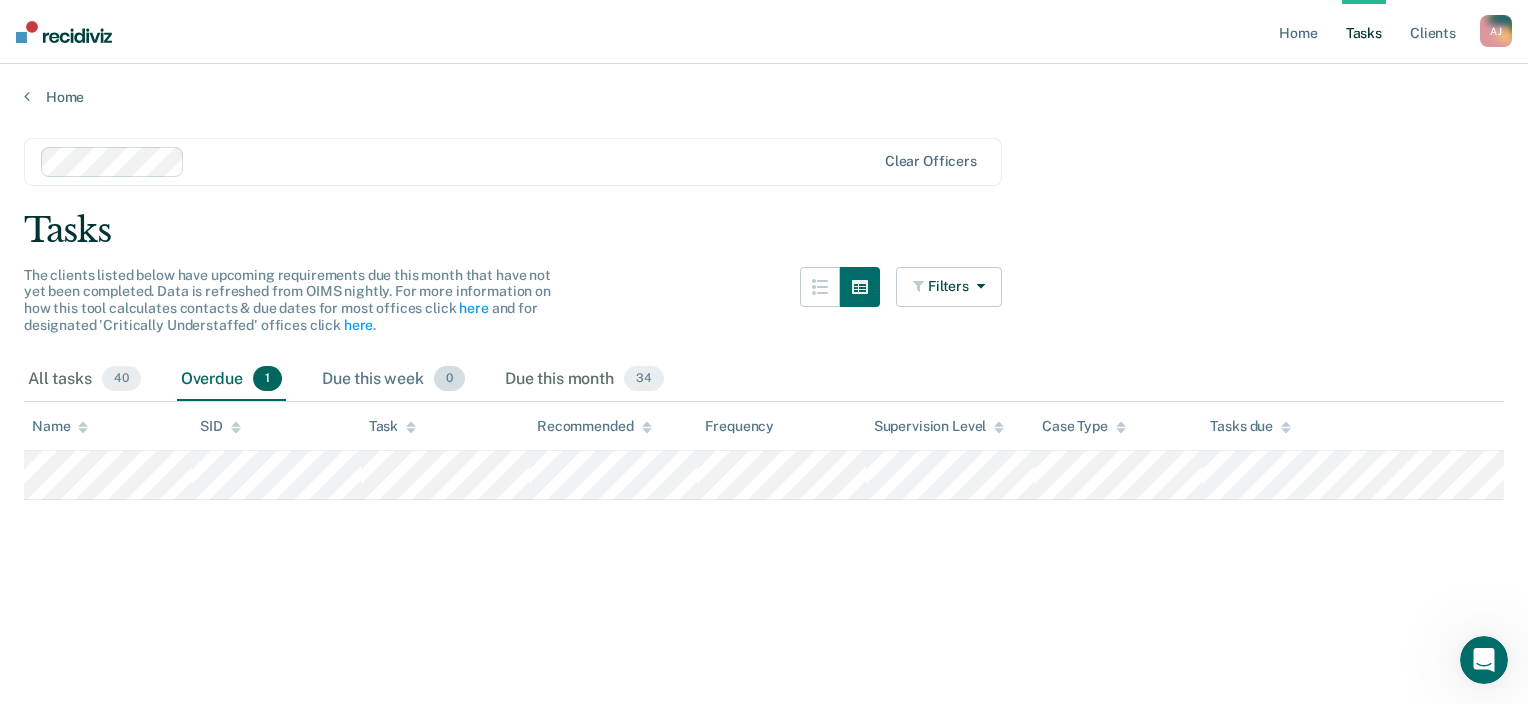 click on "Due this week 0" at bounding box center (393, 380) 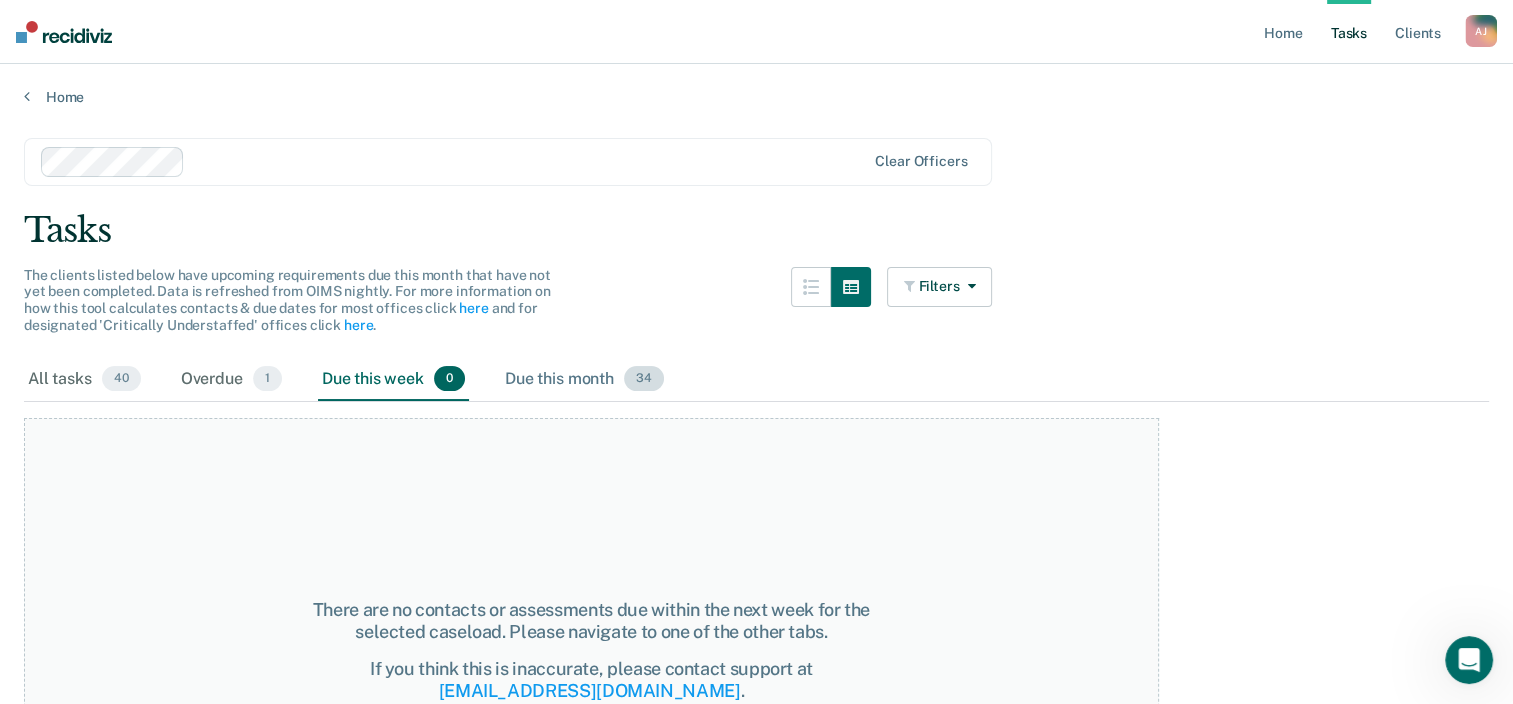 click on "Due this month 34" at bounding box center (584, 380) 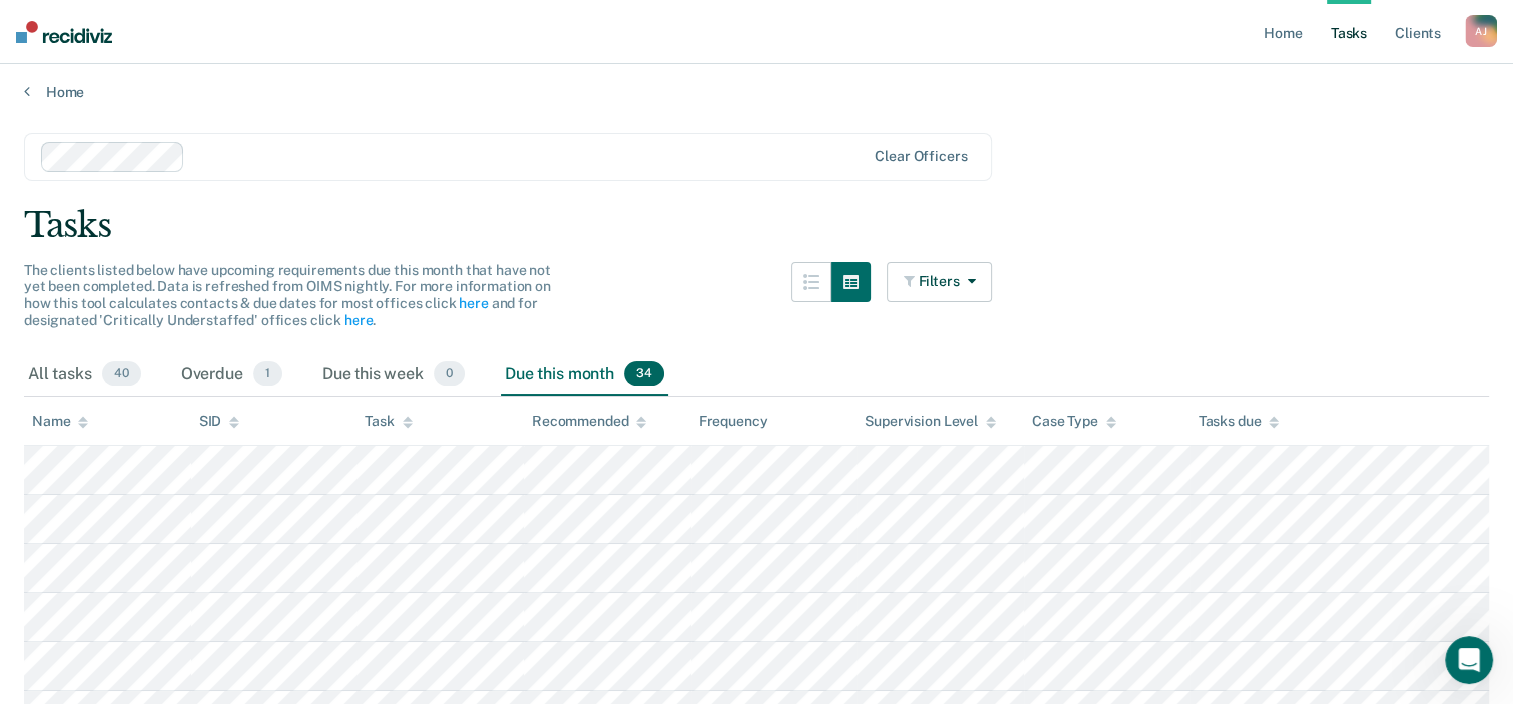 scroll, scrollTop: 0, scrollLeft: 0, axis: both 